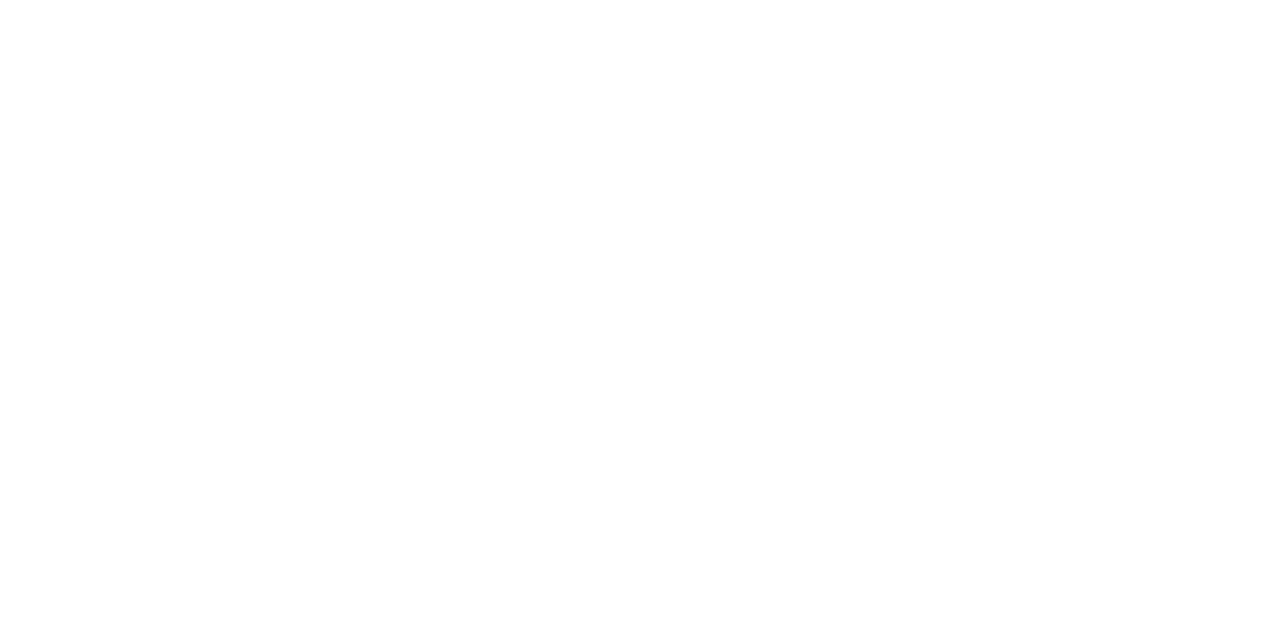 scroll, scrollTop: 0, scrollLeft: 0, axis: both 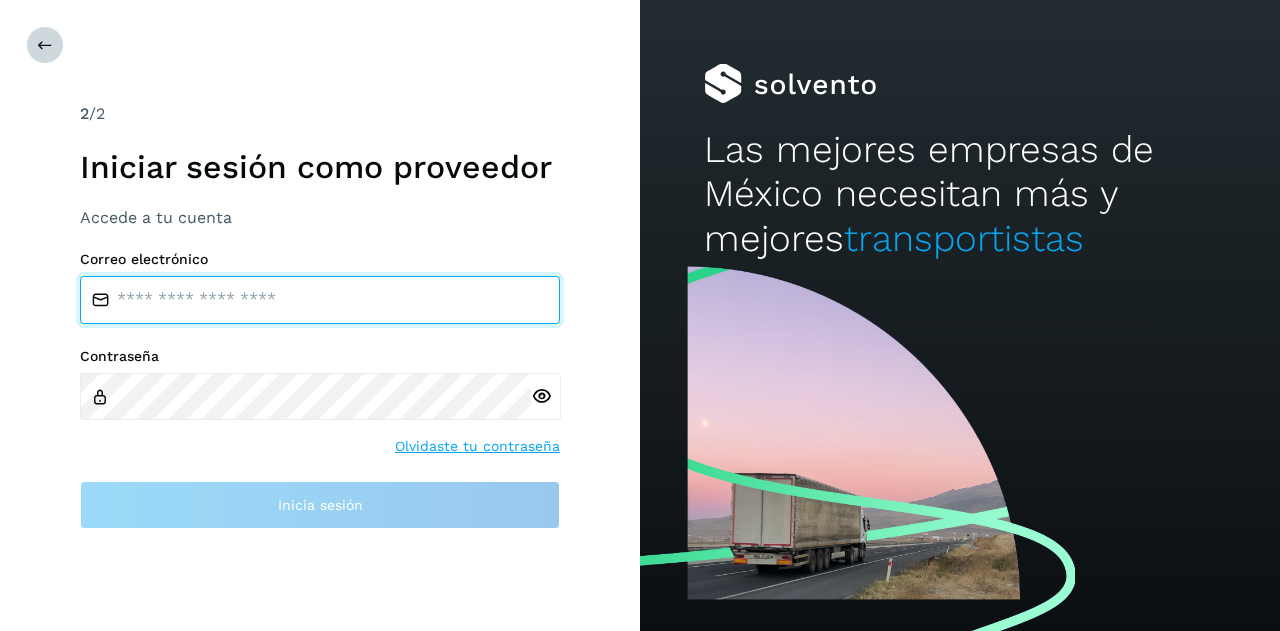 type on "**********" 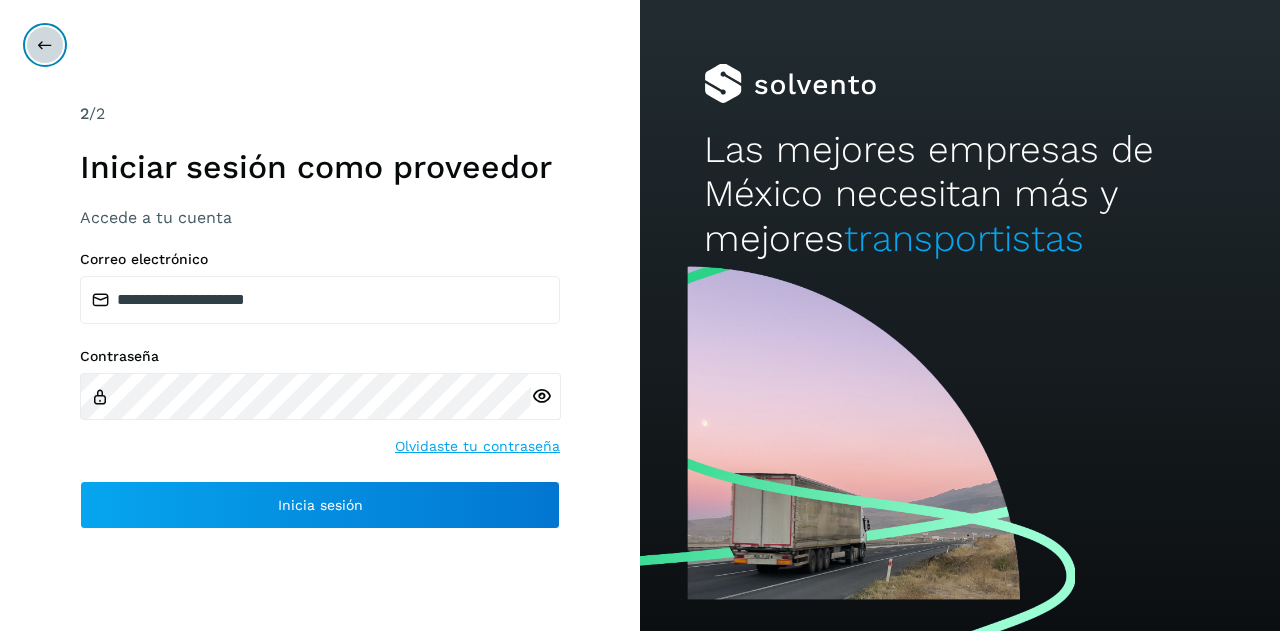 click at bounding box center (45, 45) 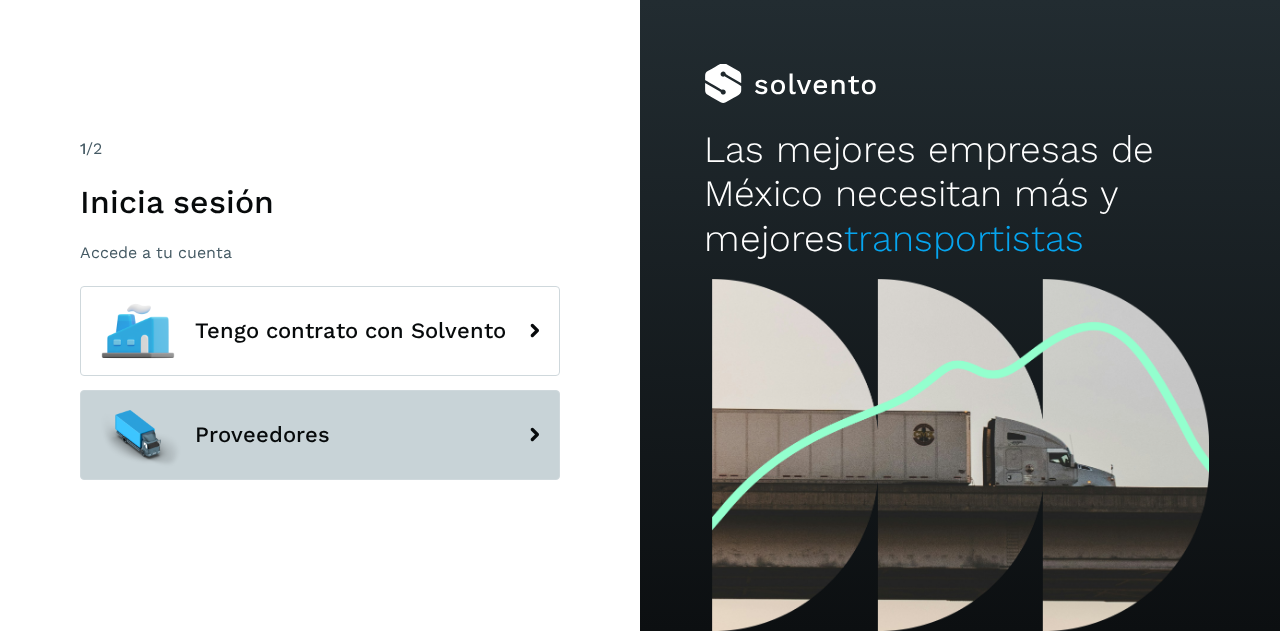 click on "Proveedores" 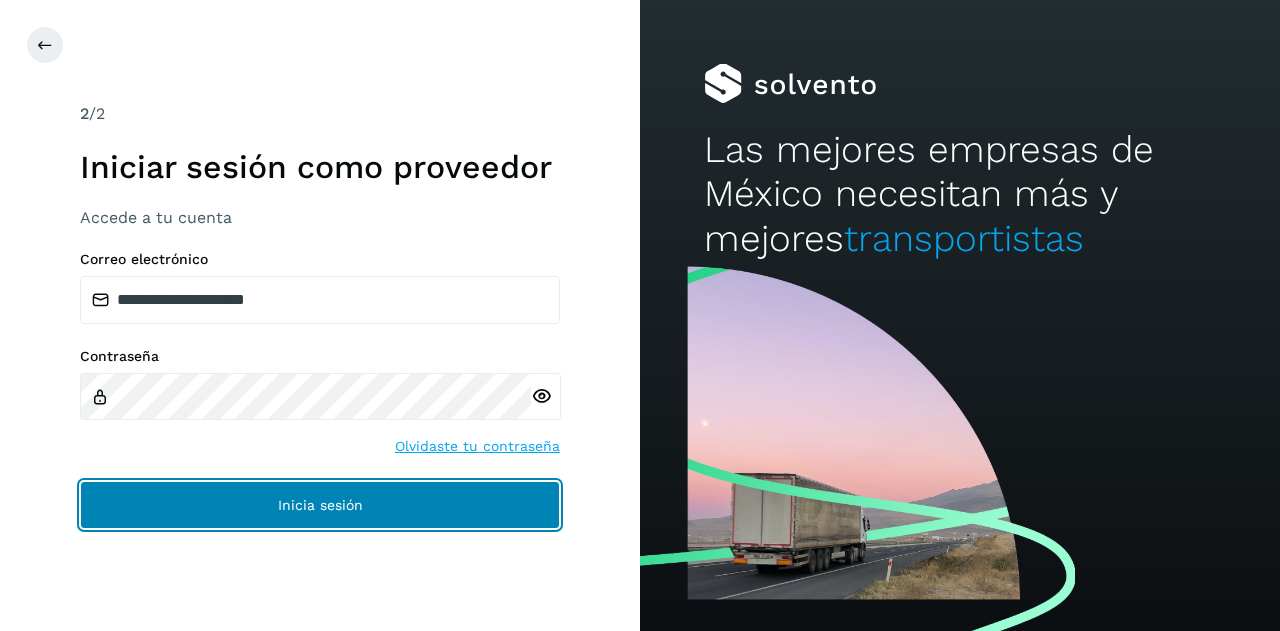 click on "Inicia sesión" at bounding box center (320, 505) 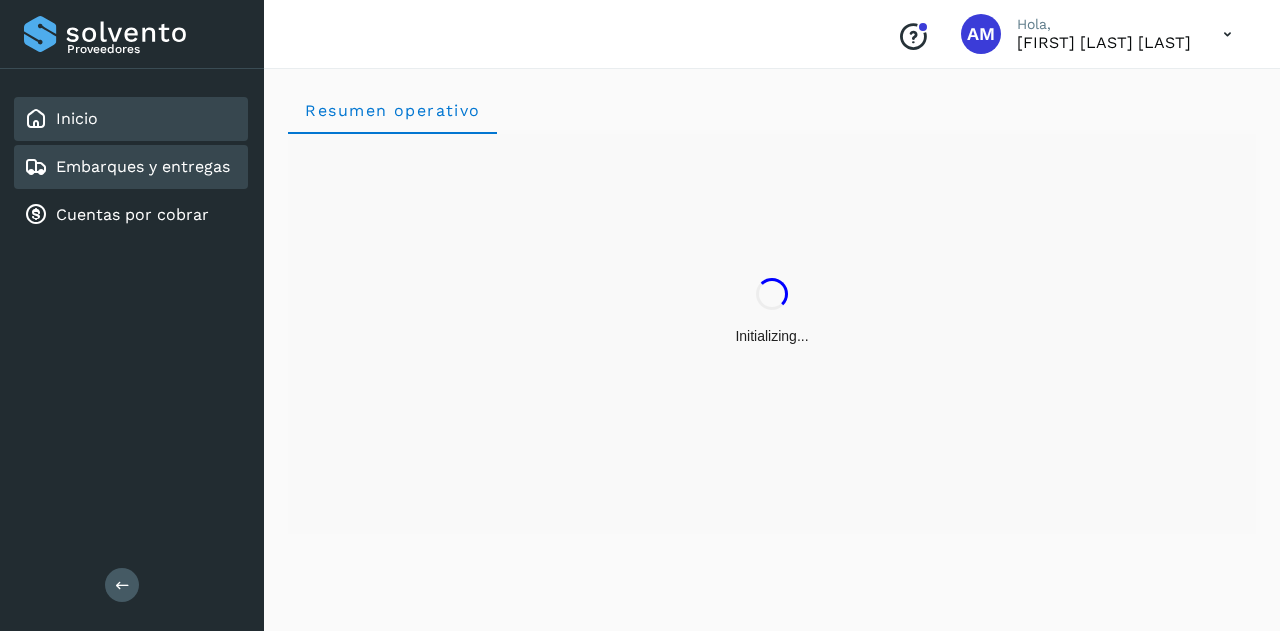 click on "Embarques y entregas" at bounding box center (143, 166) 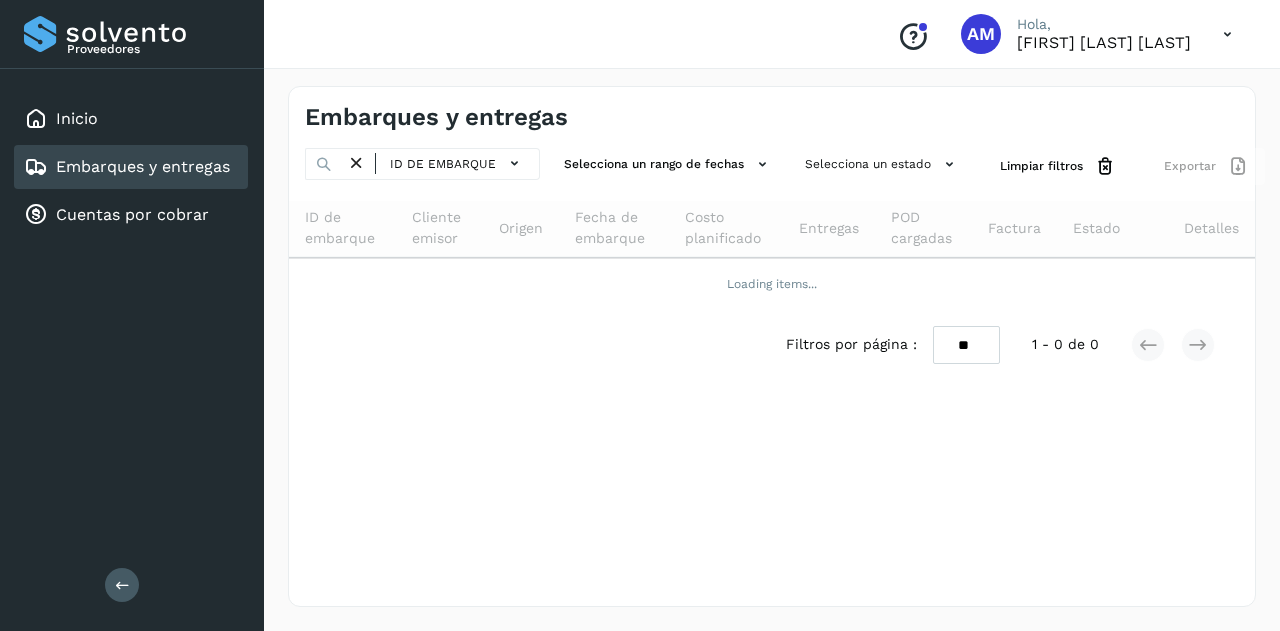click at bounding box center [122, 585] 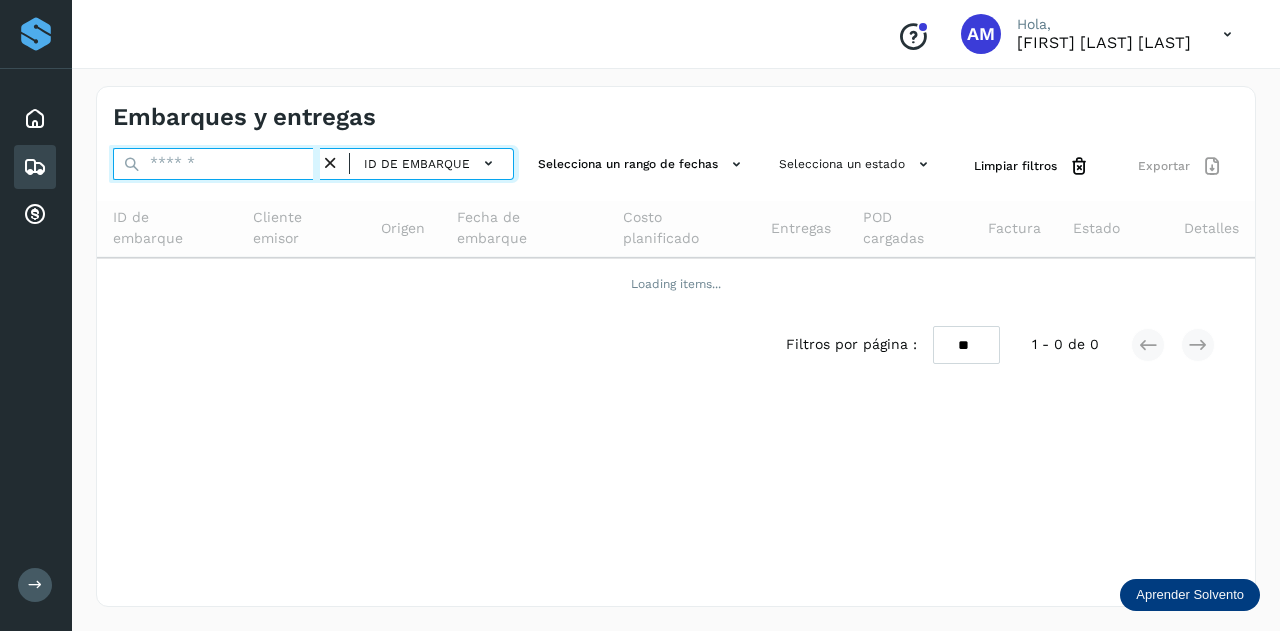 click at bounding box center [216, 164] 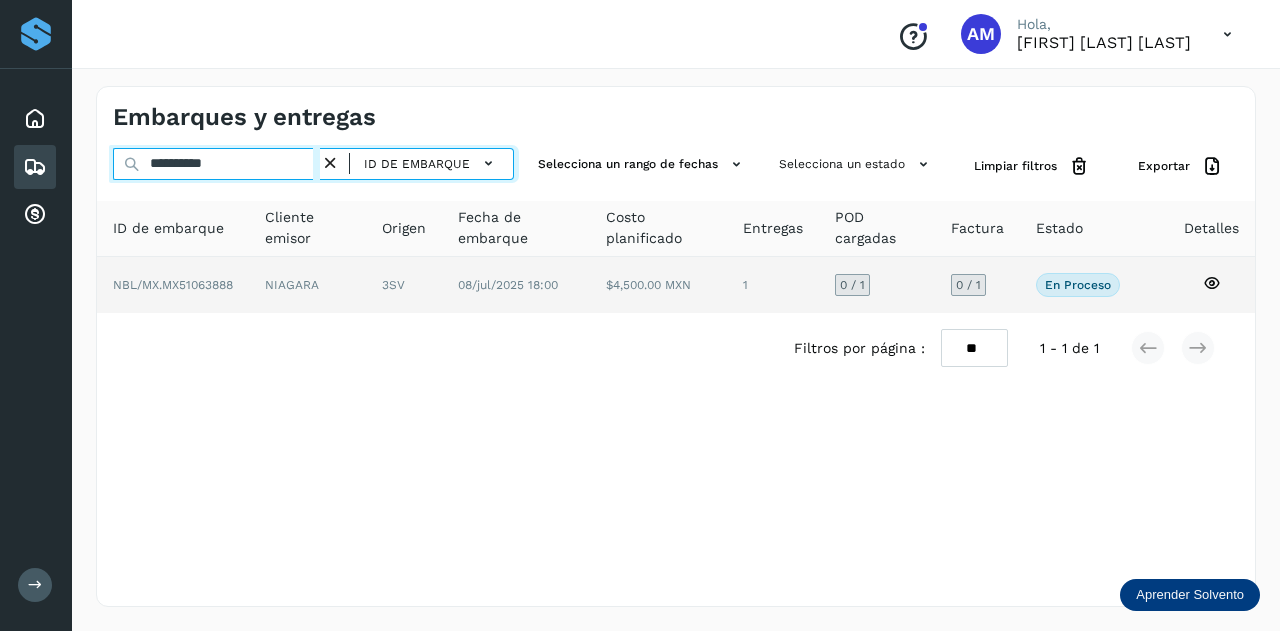type on "**********" 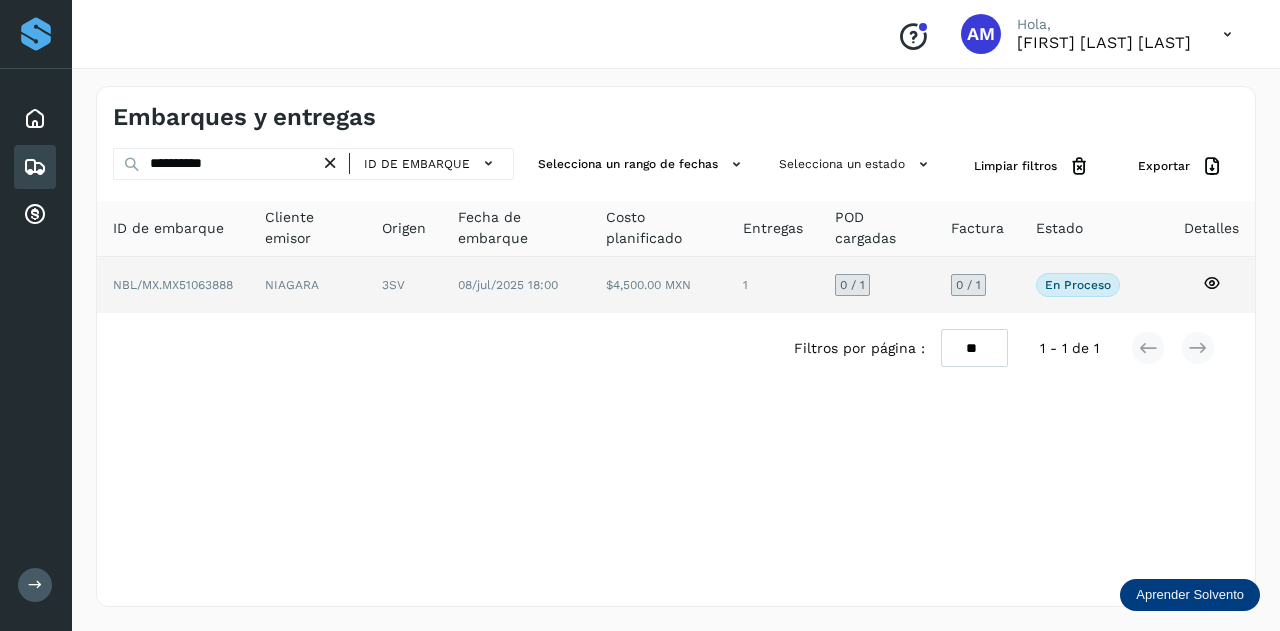 click on "NIAGARA" 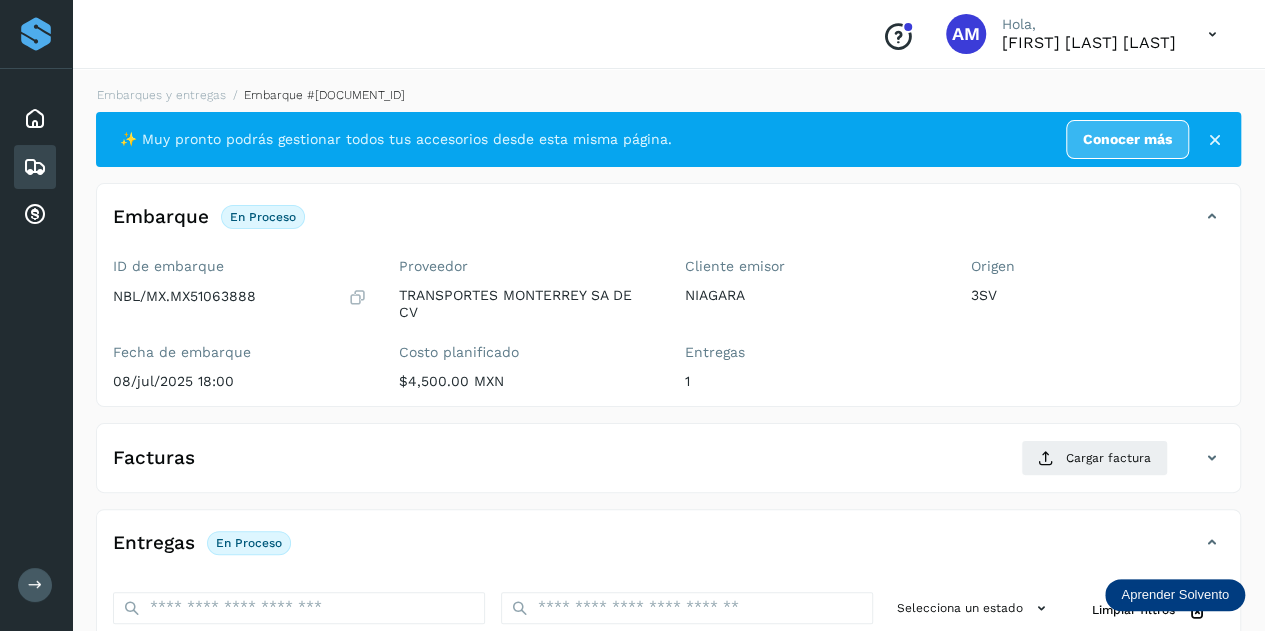 scroll, scrollTop: 200, scrollLeft: 0, axis: vertical 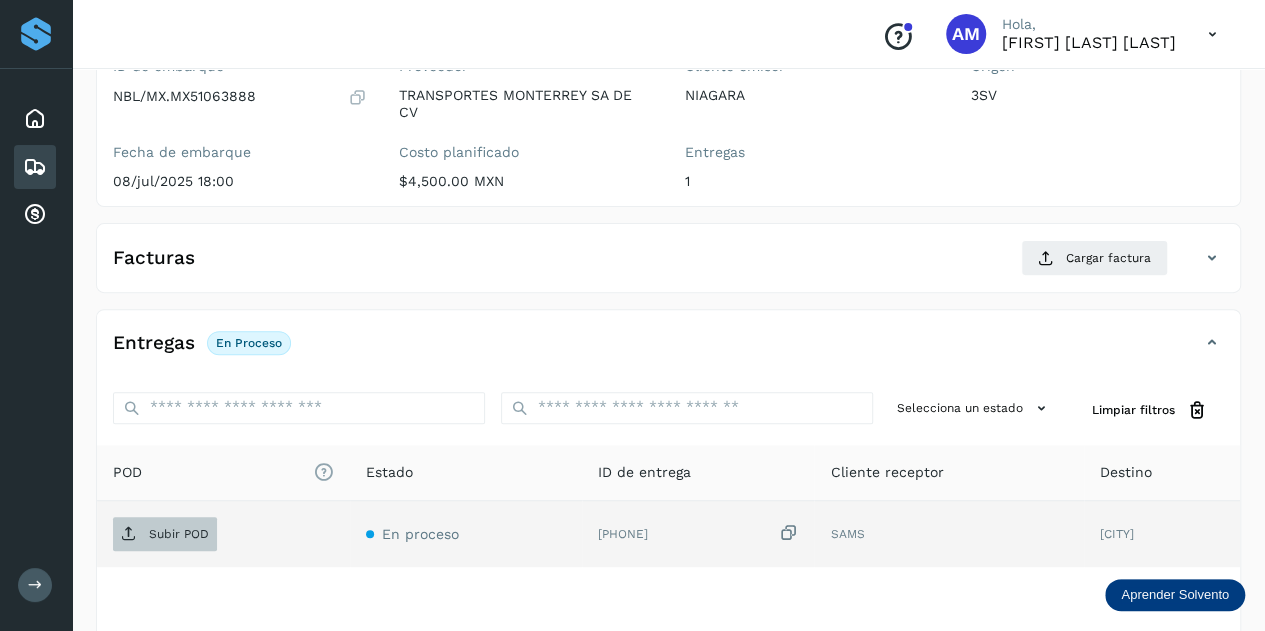 click on "Subir POD" at bounding box center (179, 534) 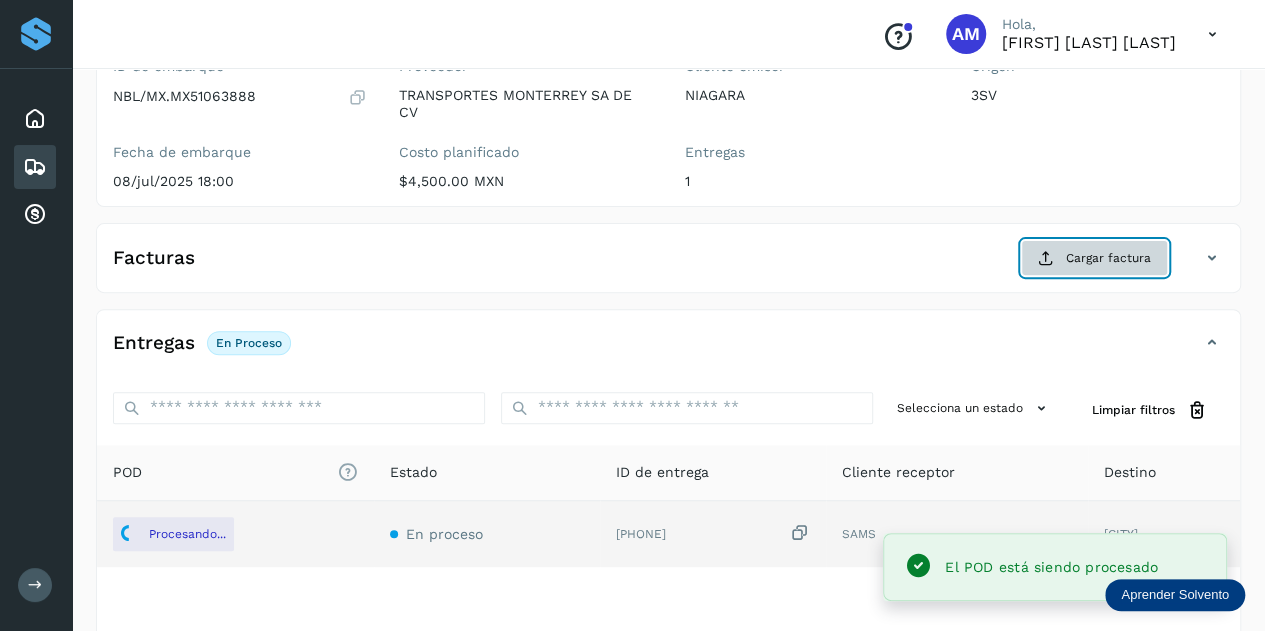 click on "Cargar factura" 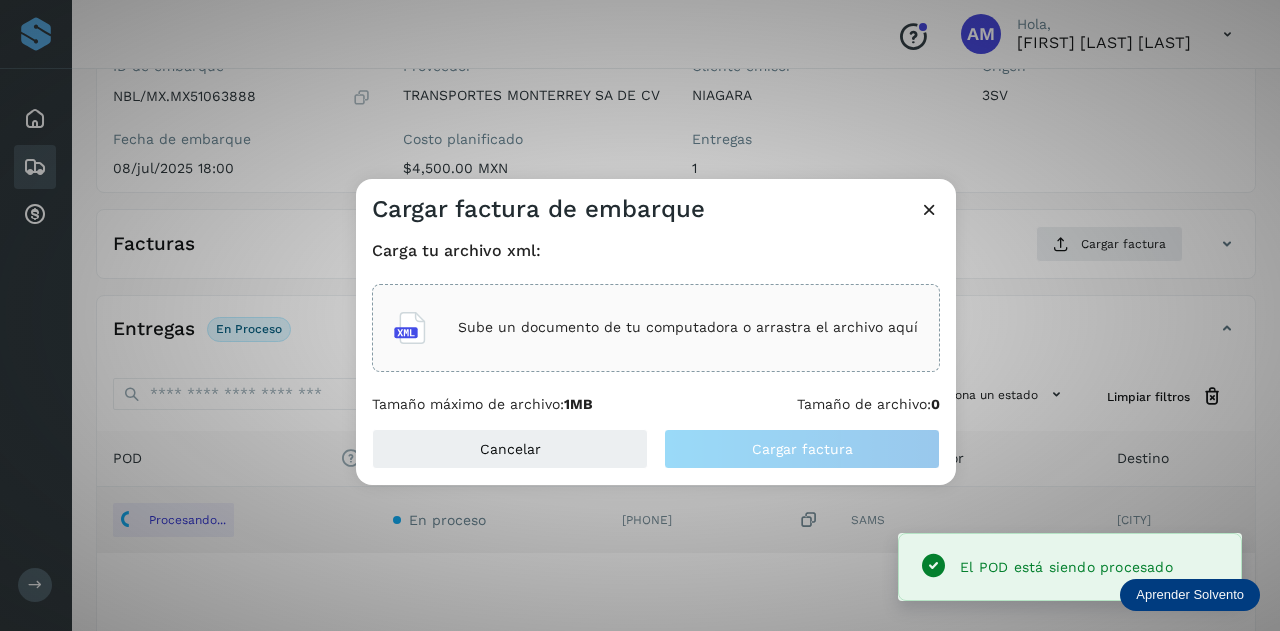 click on "Sube un documento de tu computadora o arrastra el archivo aquí" 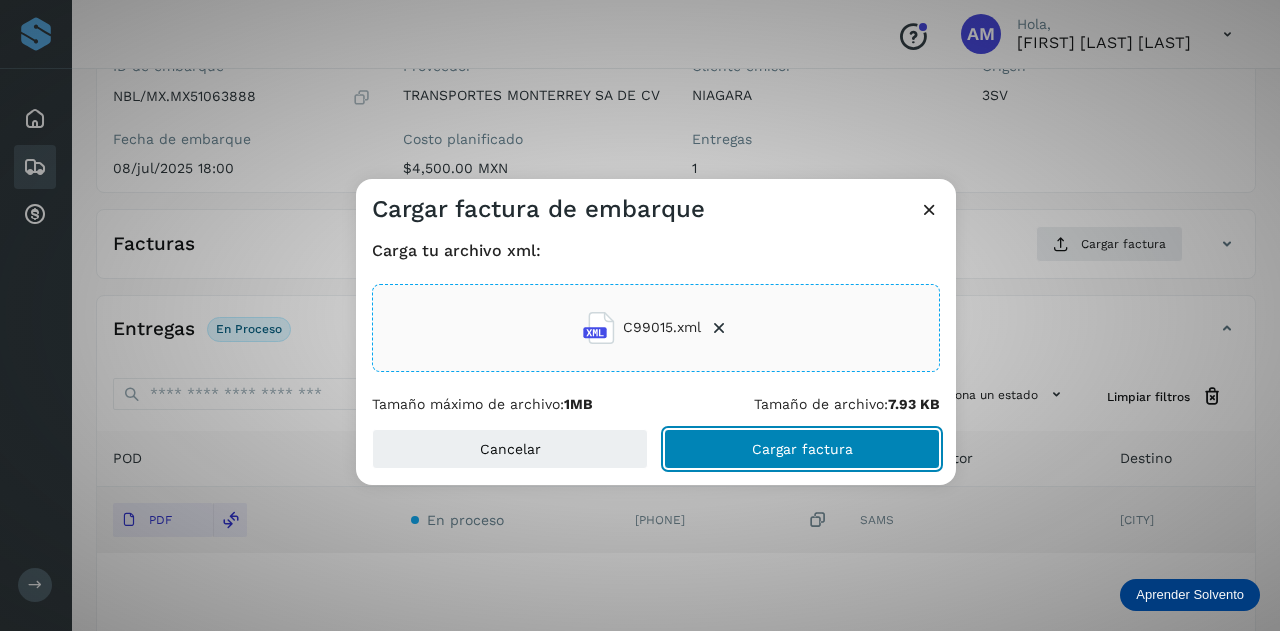 click on "Cargar factura" 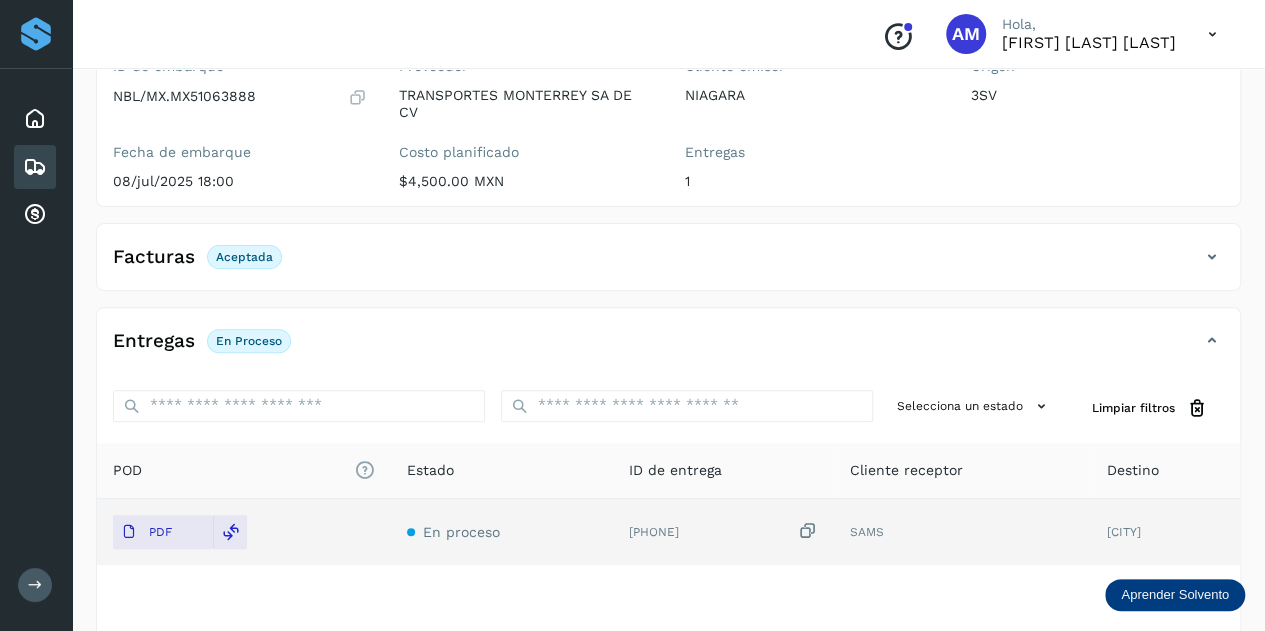 scroll, scrollTop: 0, scrollLeft: 0, axis: both 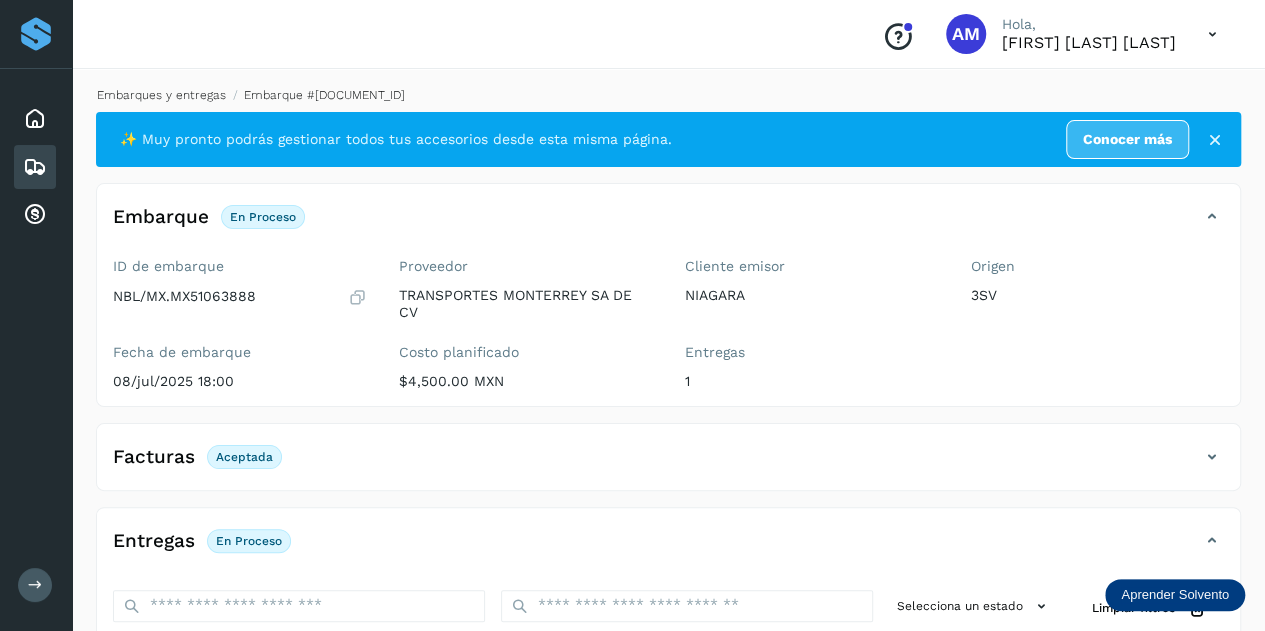 click on "Embarques y entregas" at bounding box center [161, 95] 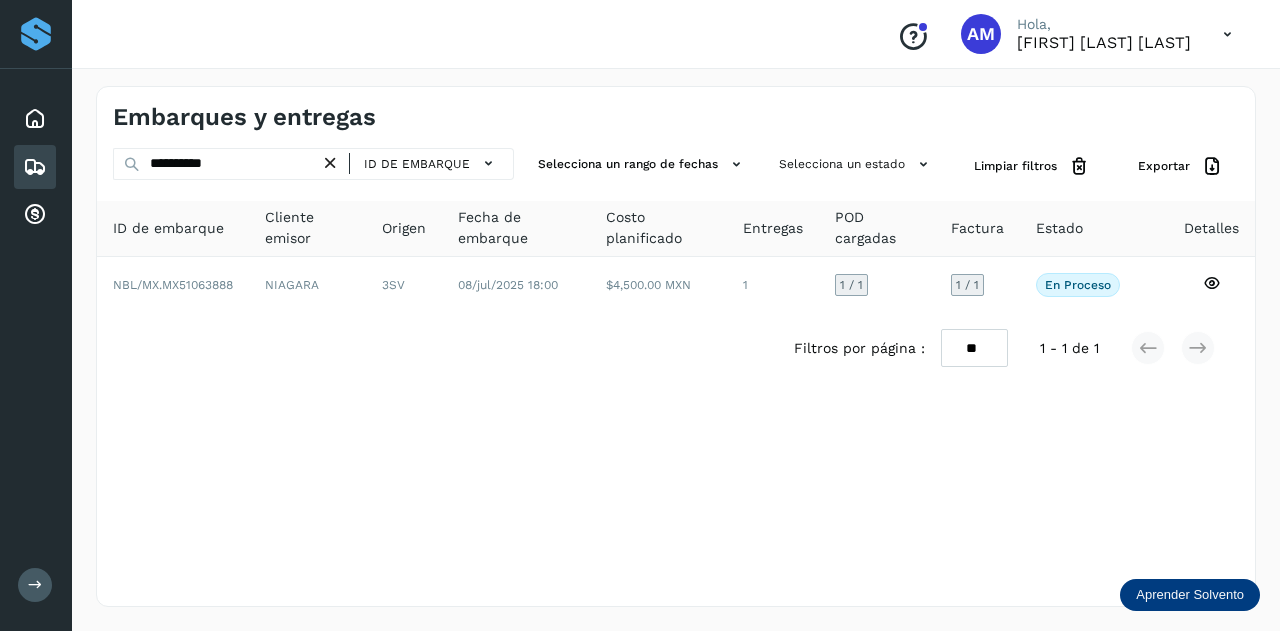 drag, startPoint x: 343, startPoint y: 169, endPoint x: 306, endPoint y: 170, distance: 37.01351 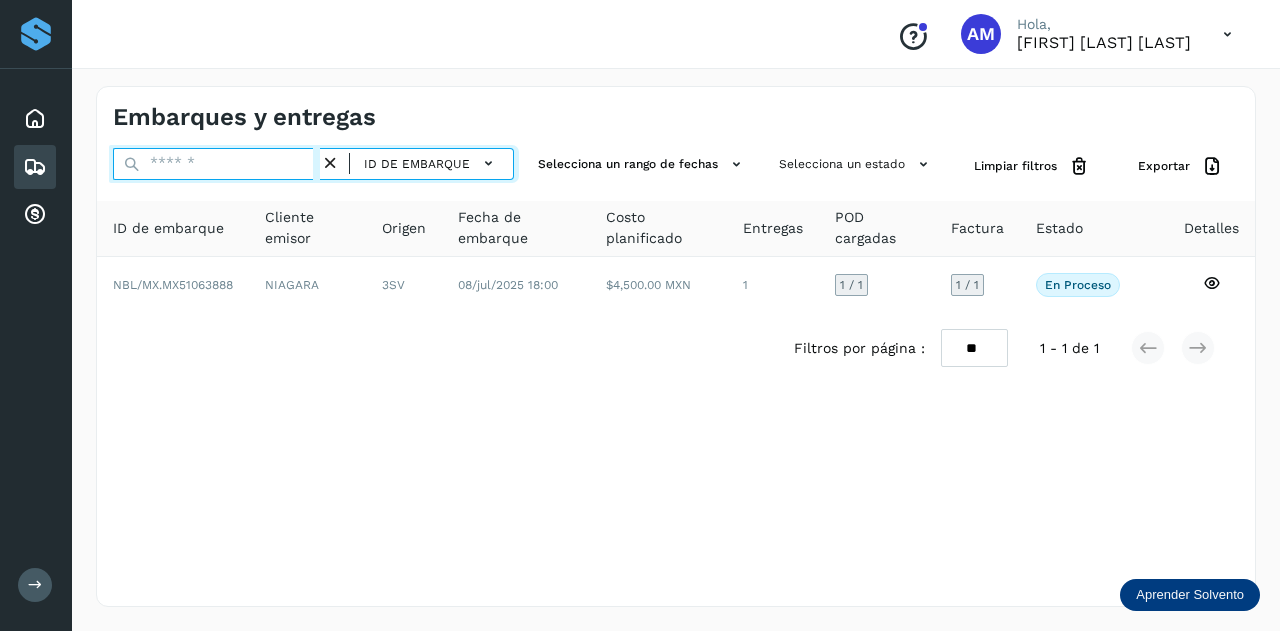 click at bounding box center (216, 164) 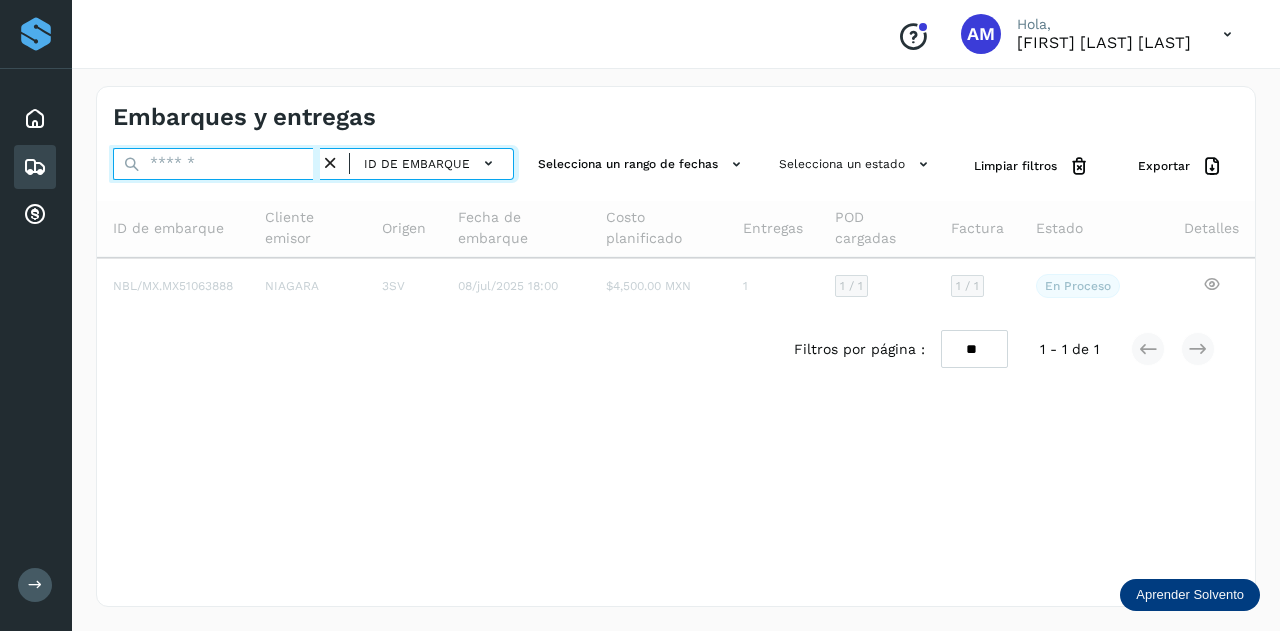 paste on "**********" 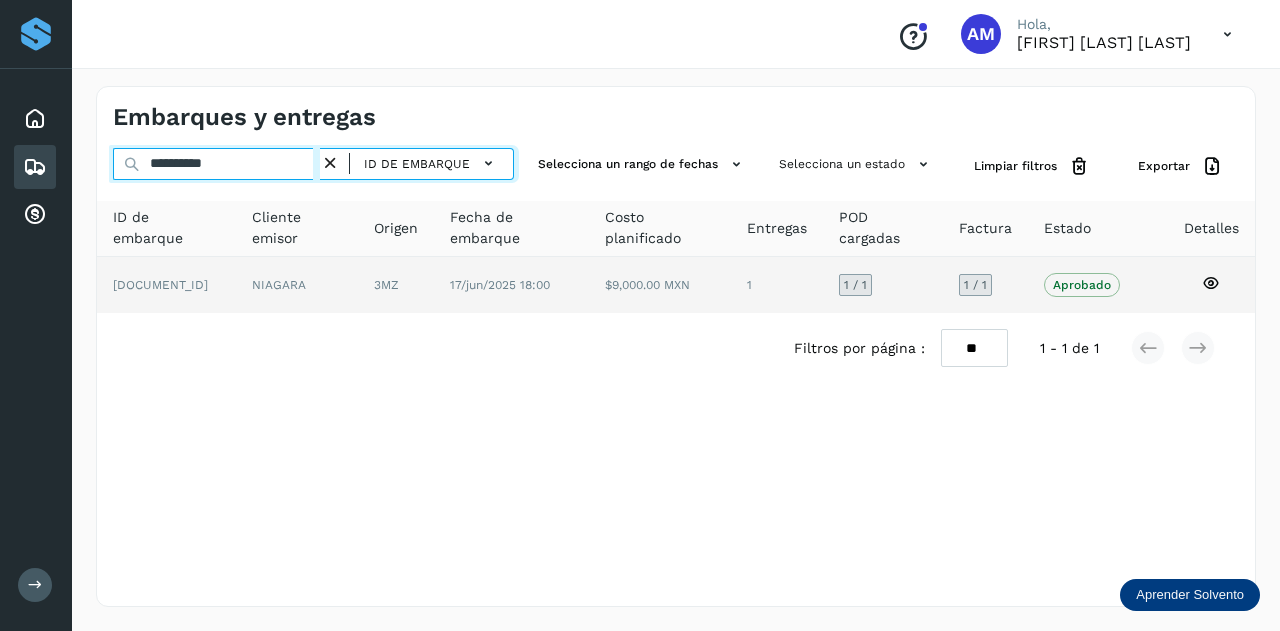 type on "**********" 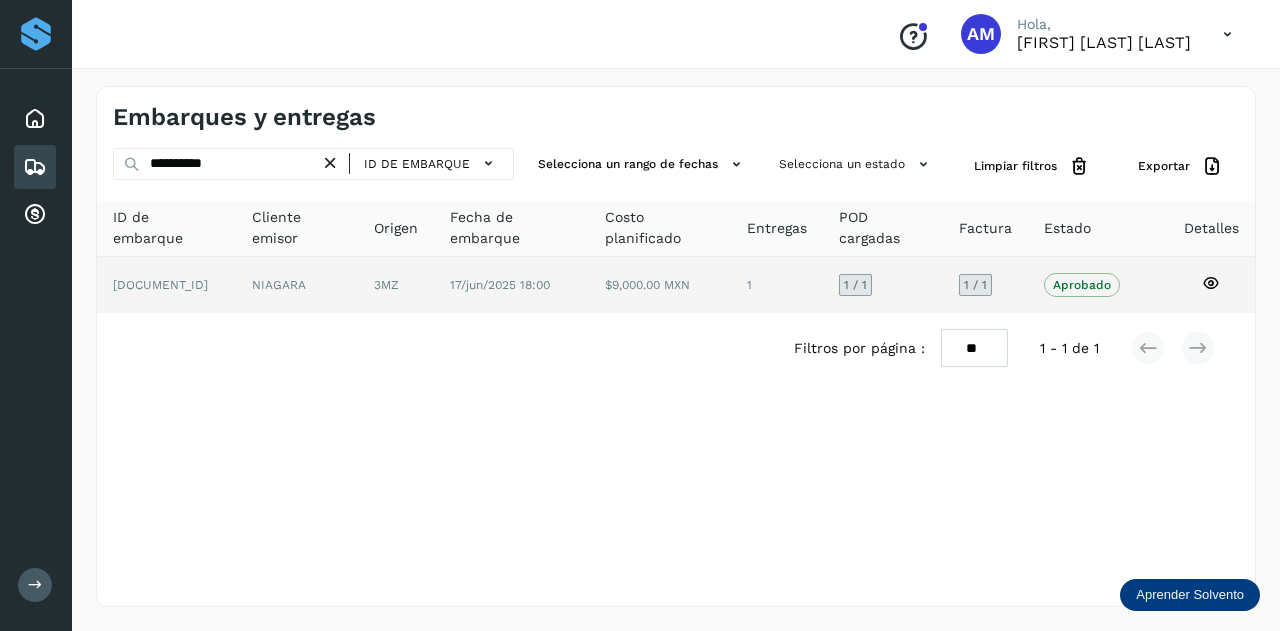 click on "3MZ" 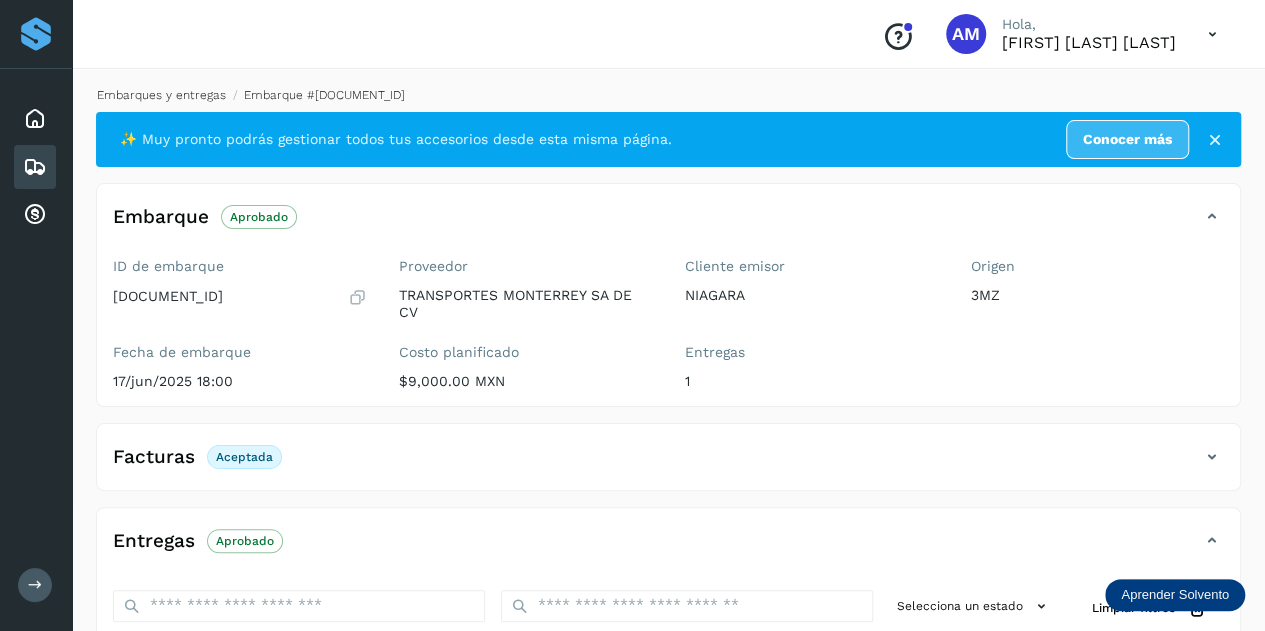 click on "Embarques y entregas" at bounding box center [161, 95] 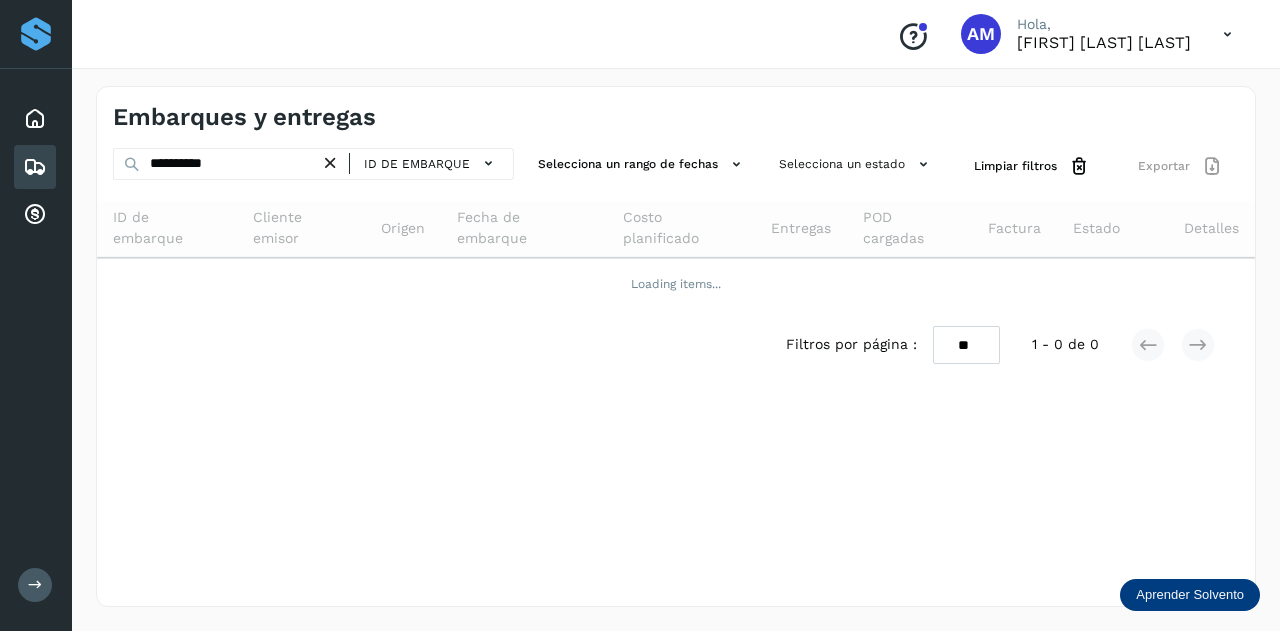 drag, startPoint x: 335, startPoint y: 160, endPoint x: 288, endPoint y: 164, distance: 47.169907 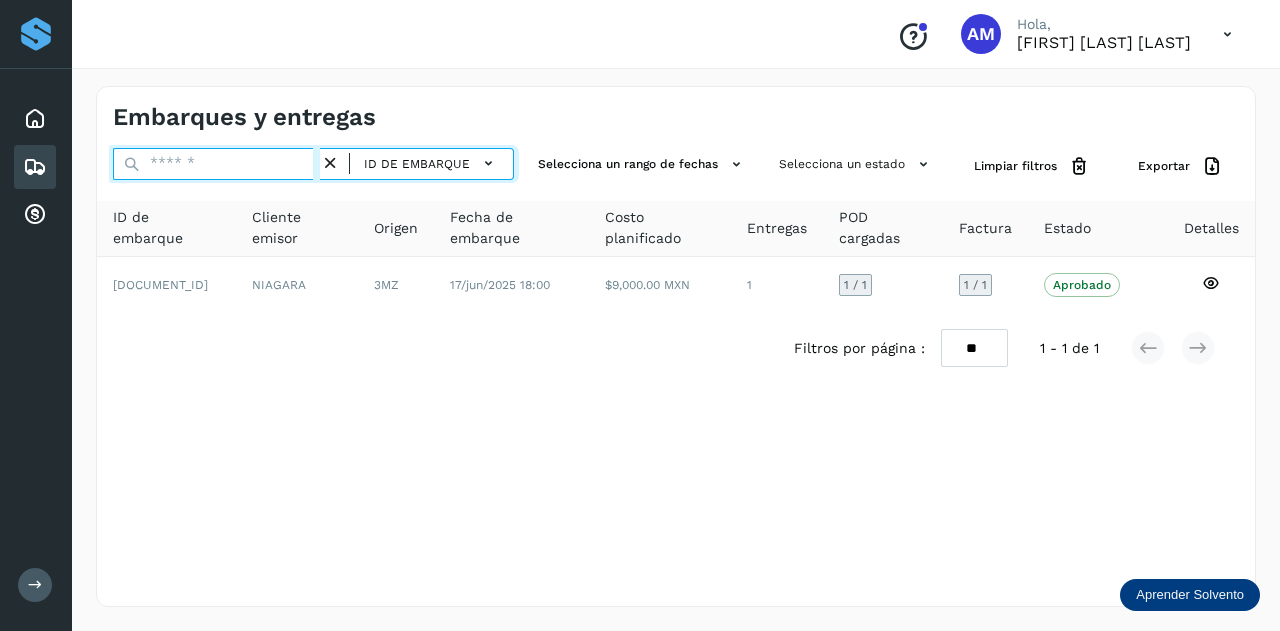 click at bounding box center (216, 164) 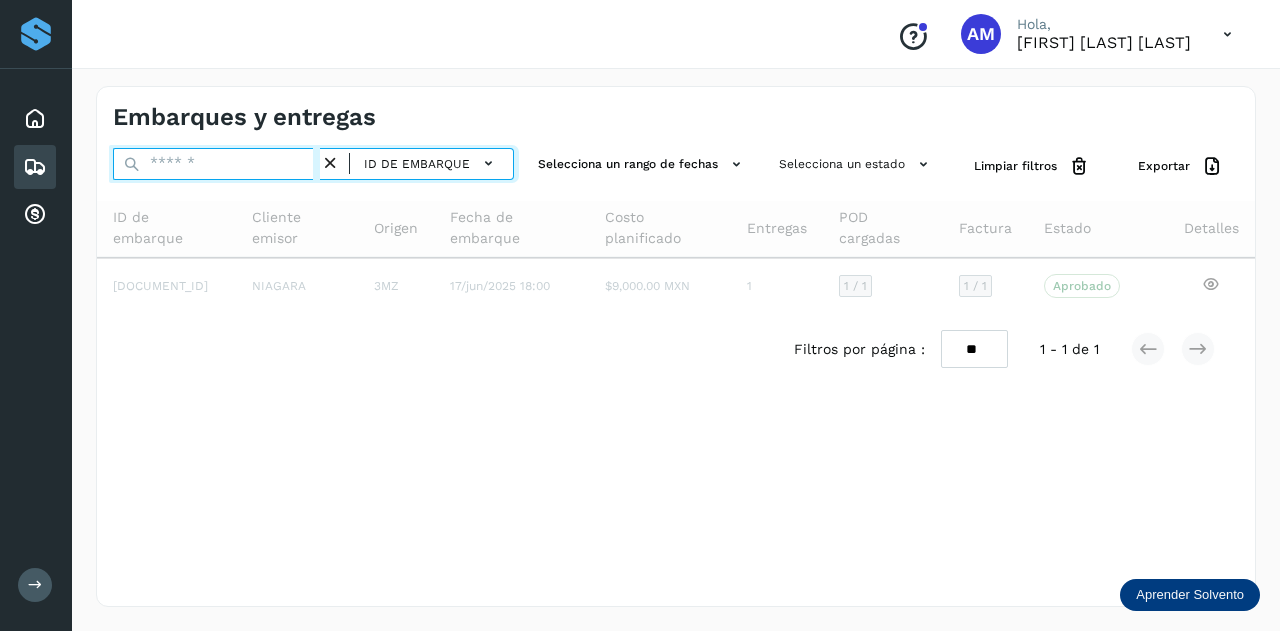 paste on "**********" 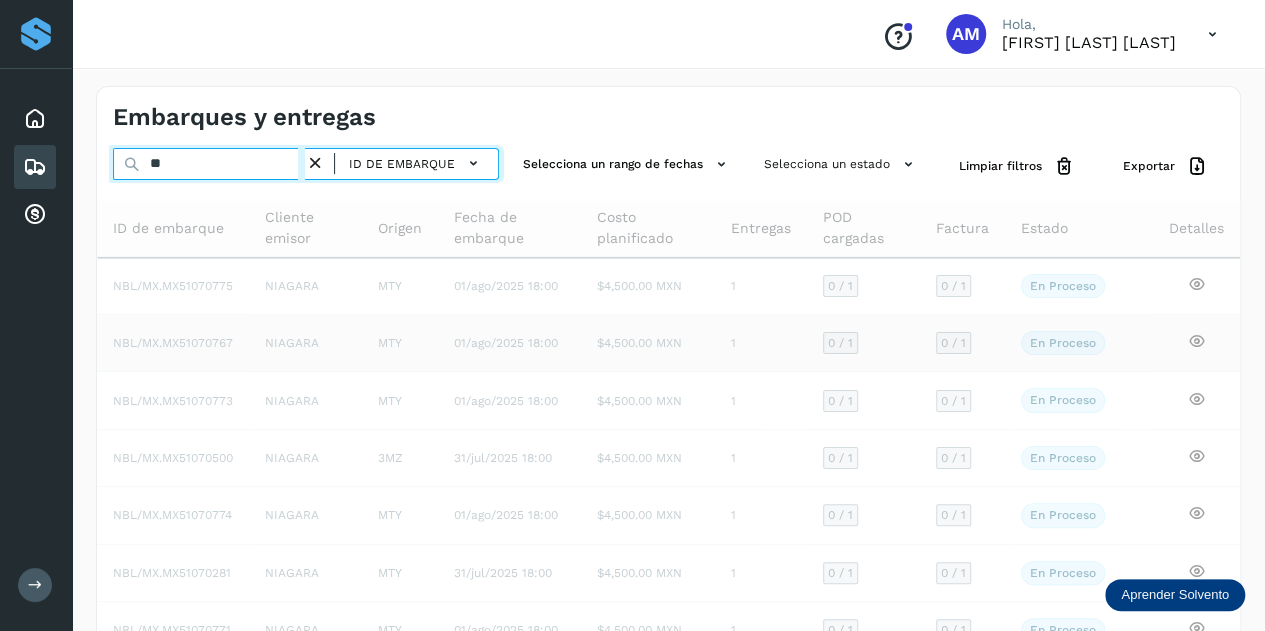 type on "*" 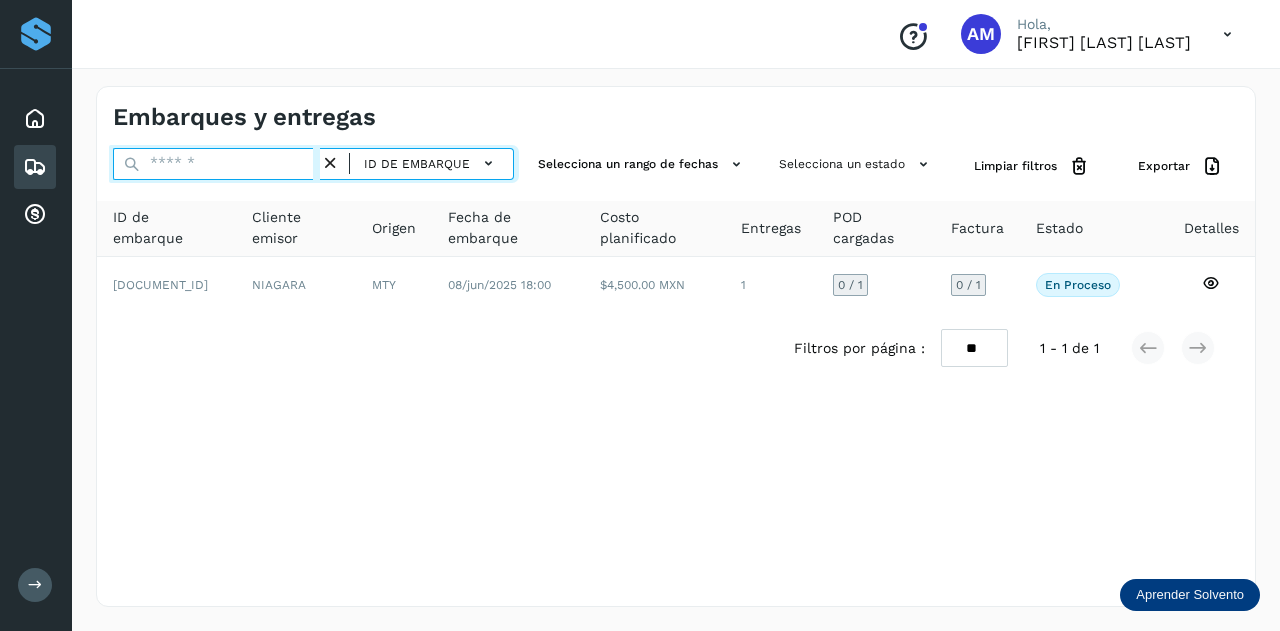 paste on "**********" 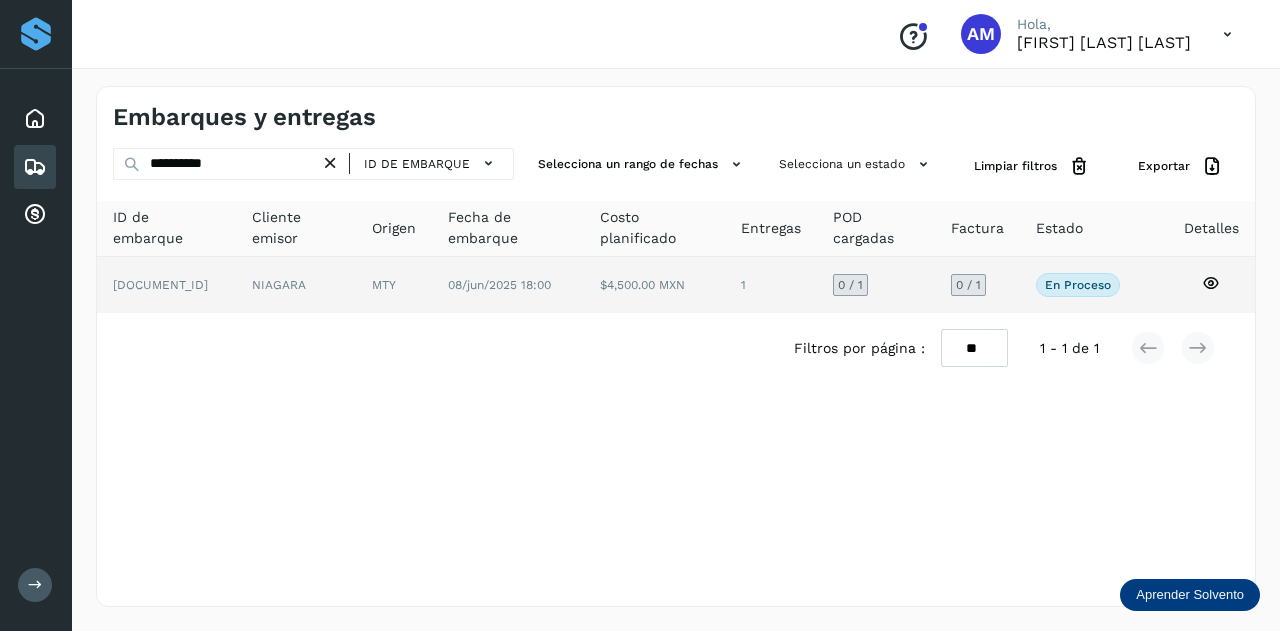 click on "NIAGARA" 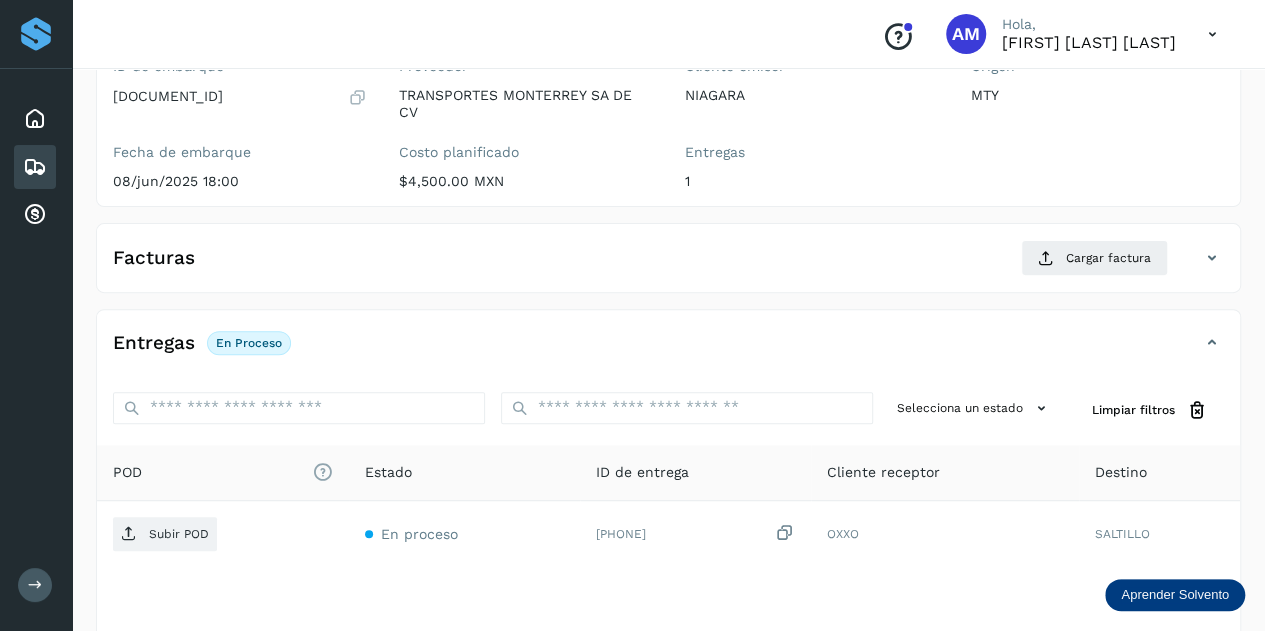 scroll, scrollTop: 300, scrollLeft: 0, axis: vertical 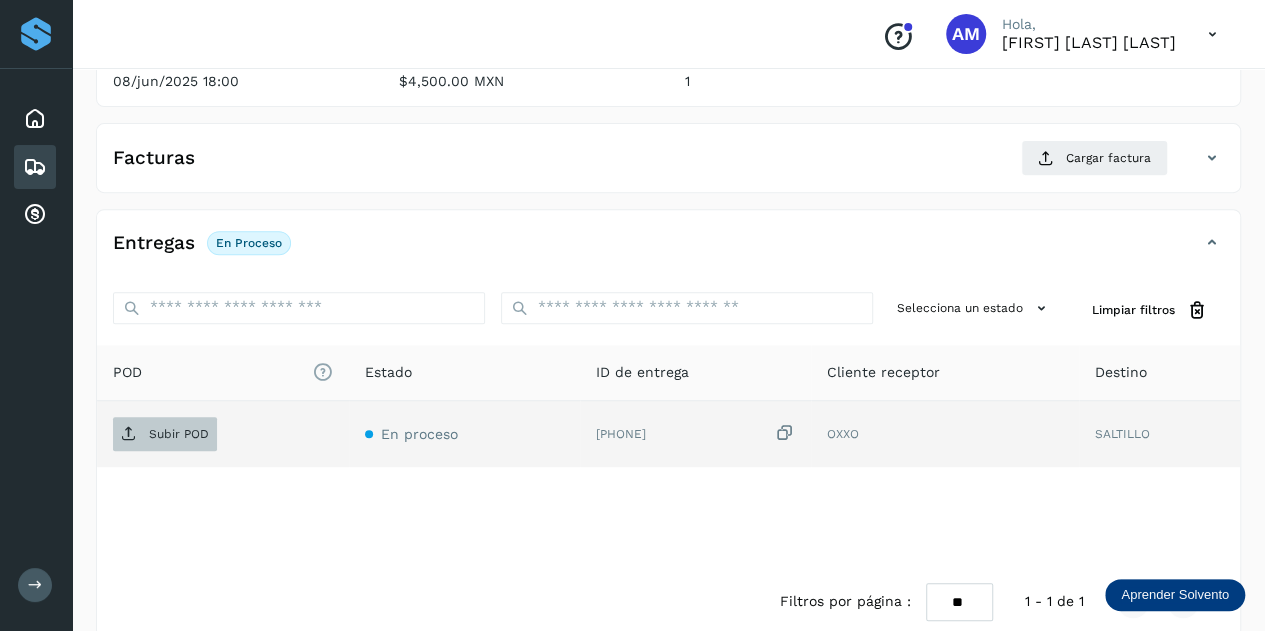 click on "Subir POD" at bounding box center [179, 434] 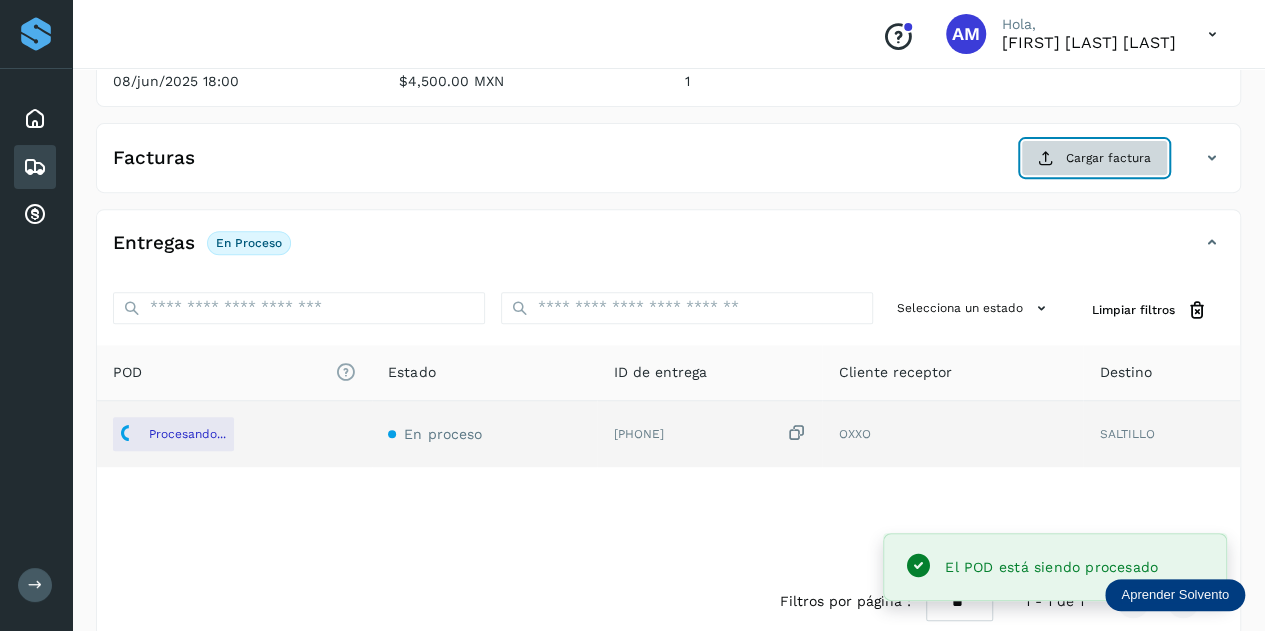 click on "Cargar factura" 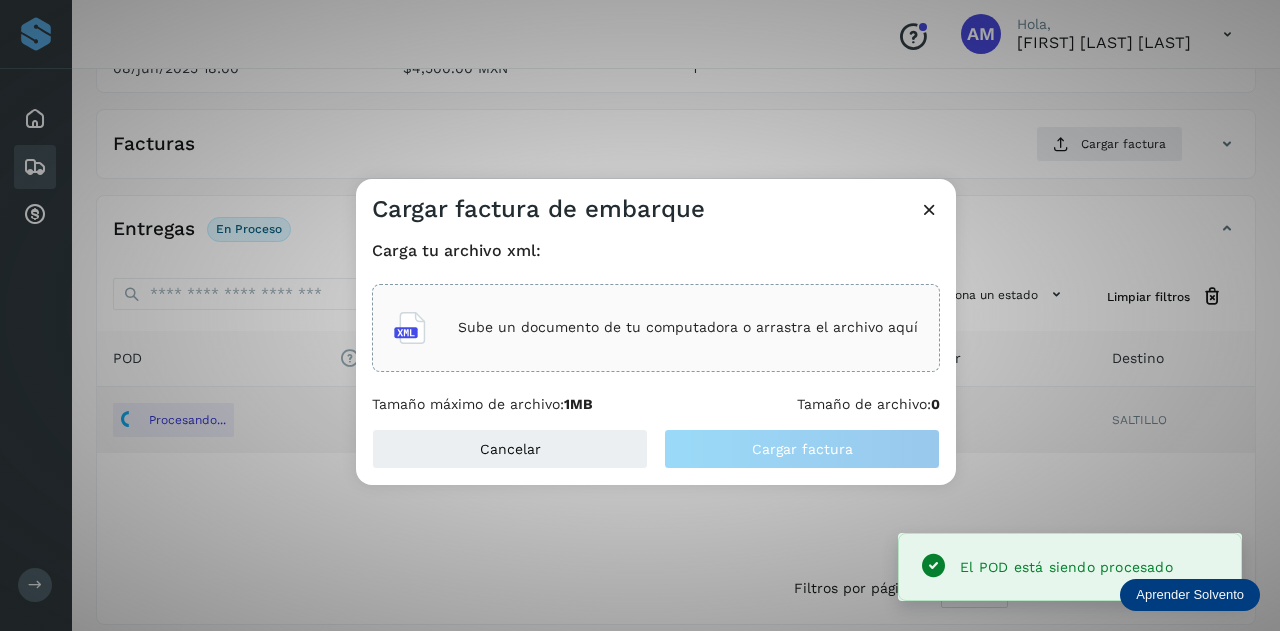 click on "Sube un documento de tu computadora o arrastra el archivo aquí" at bounding box center [656, 328] 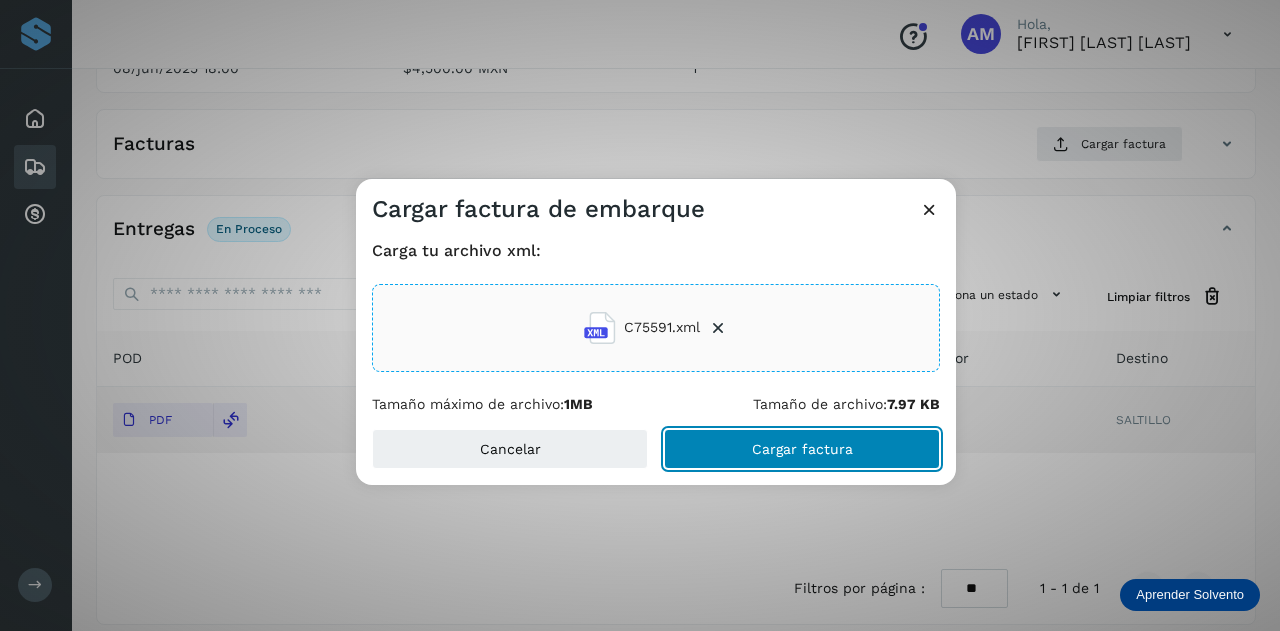 click on "Cargar factura" 